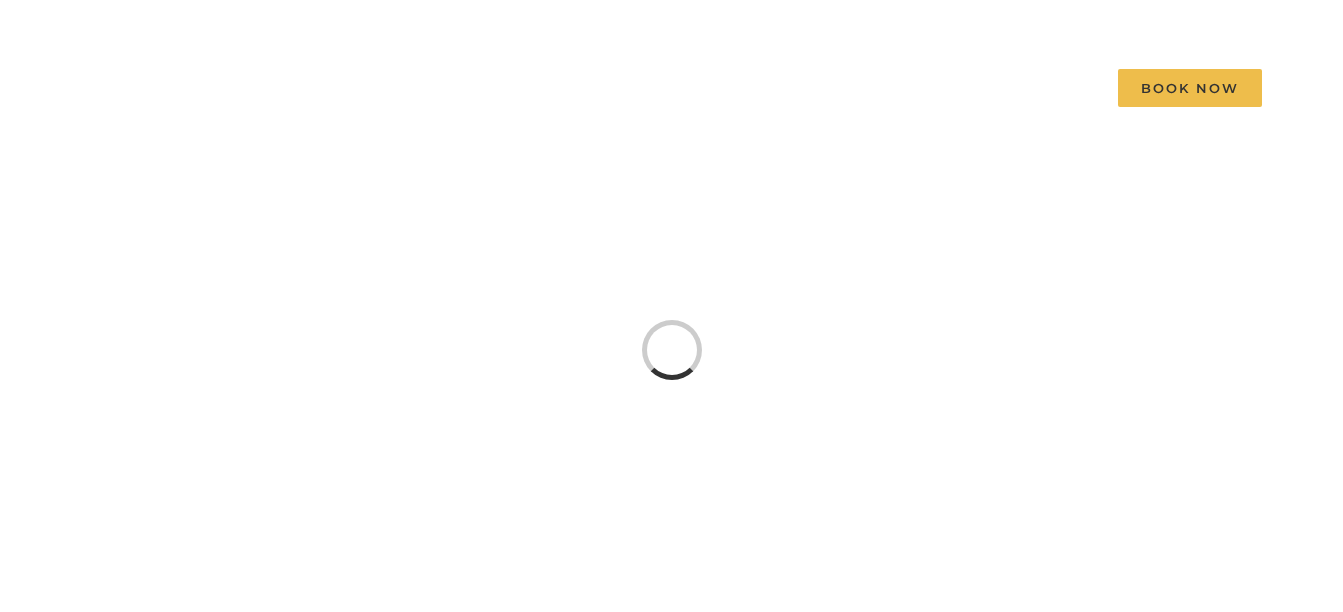scroll, scrollTop: 0, scrollLeft: 0, axis: both 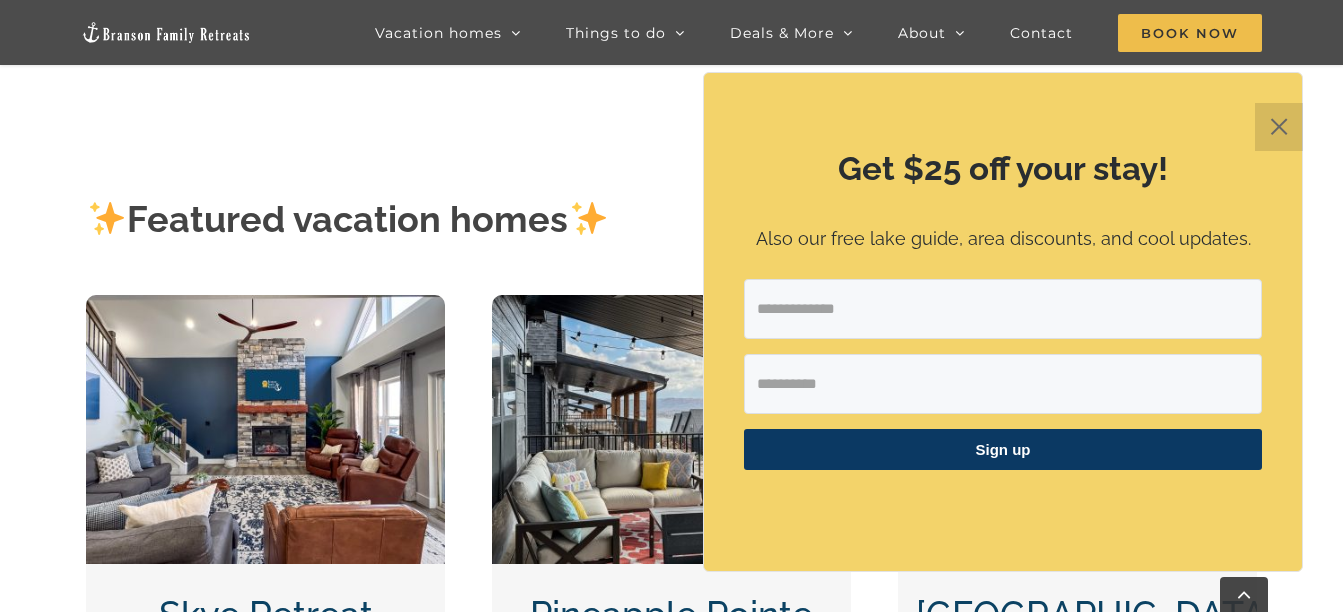 click at bounding box center (1003, 384) 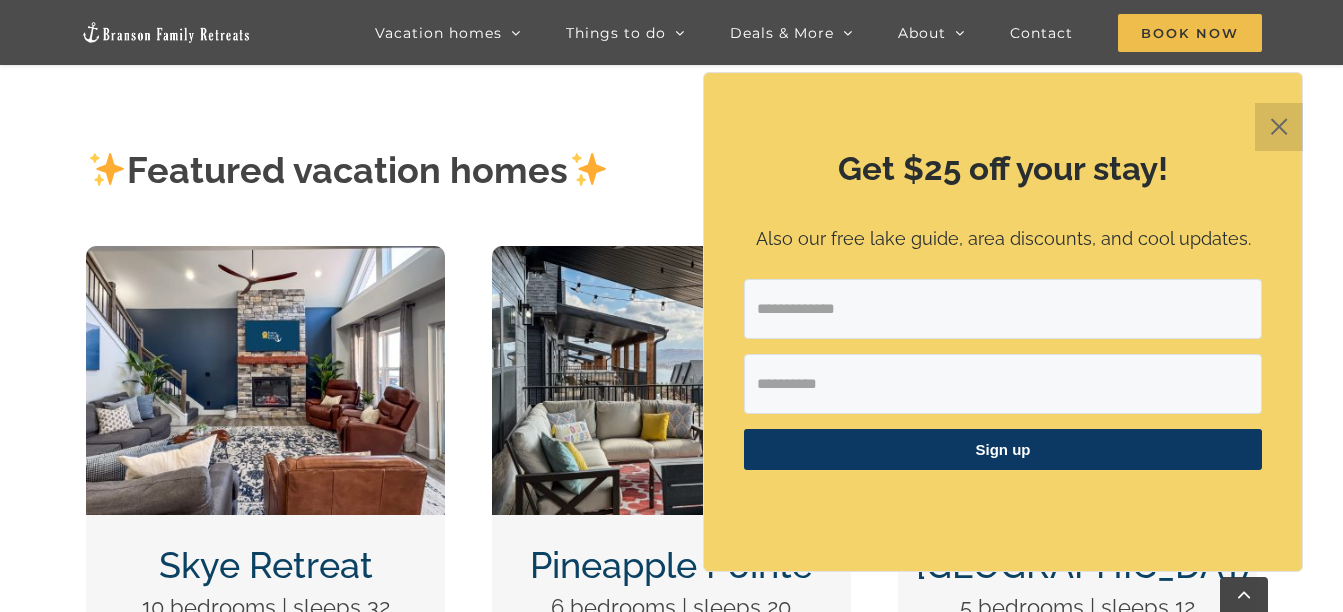 scroll, scrollTop: 609, scrollLeft: 0, axis: vertical 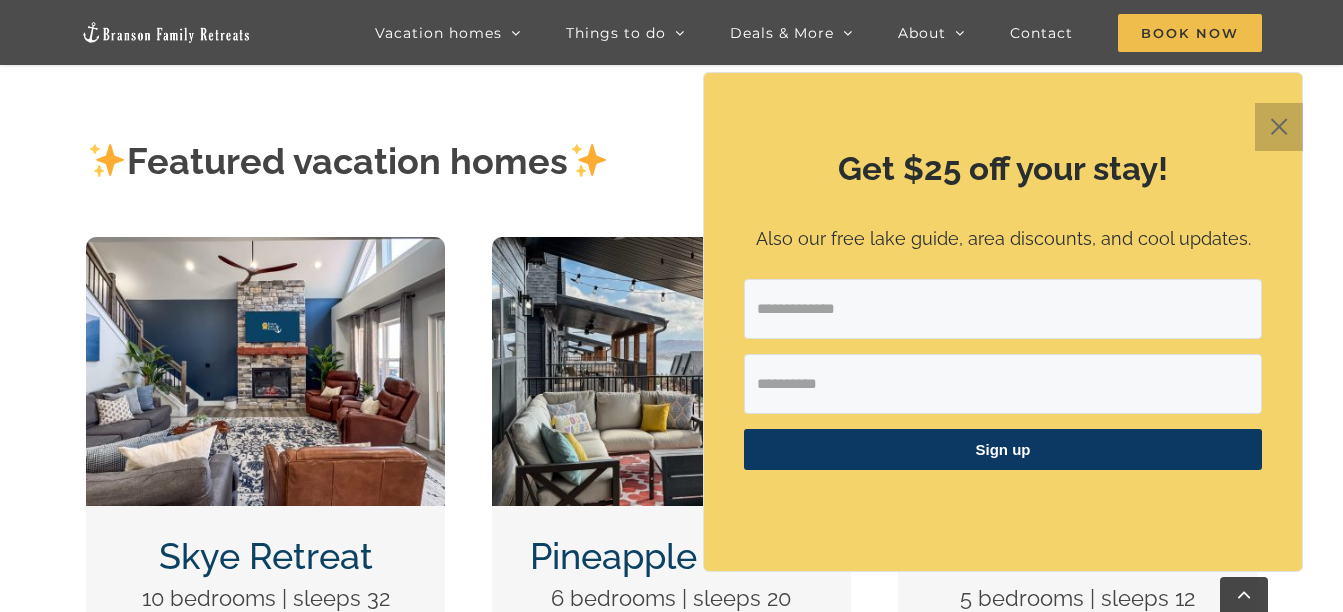 click on "✕" at bounding box center [1279, 127] 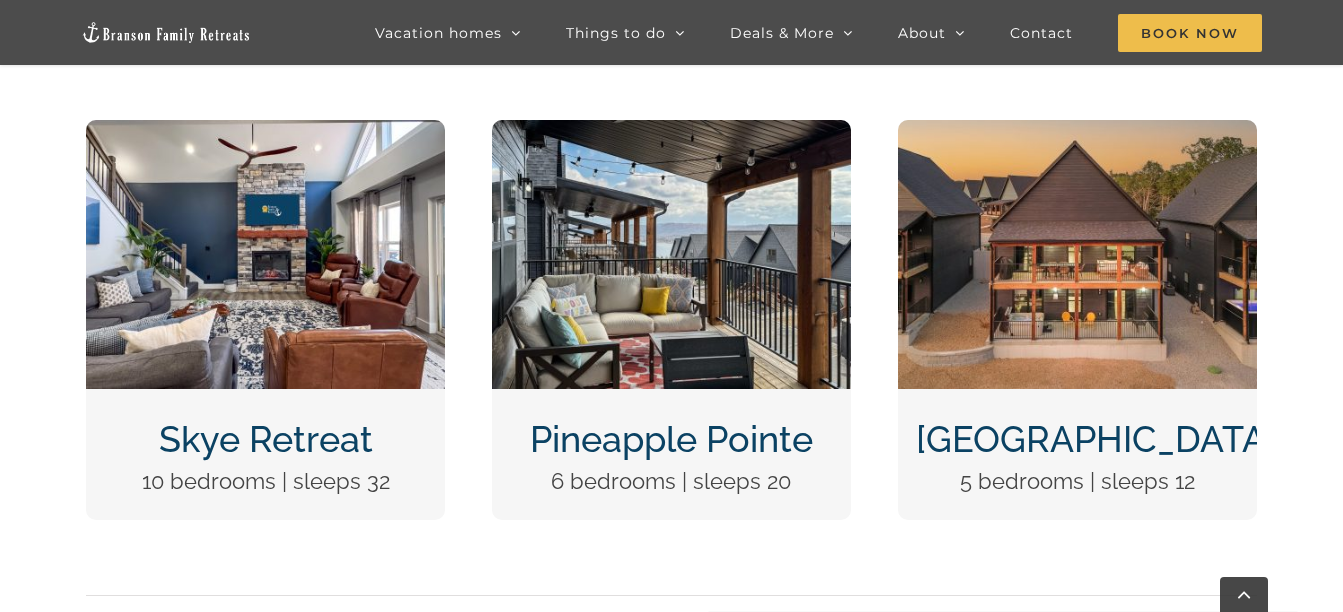 click on "Wildflower Lodge
5 bedrooms | sleeps 12" at bounding box center (1077, 320) 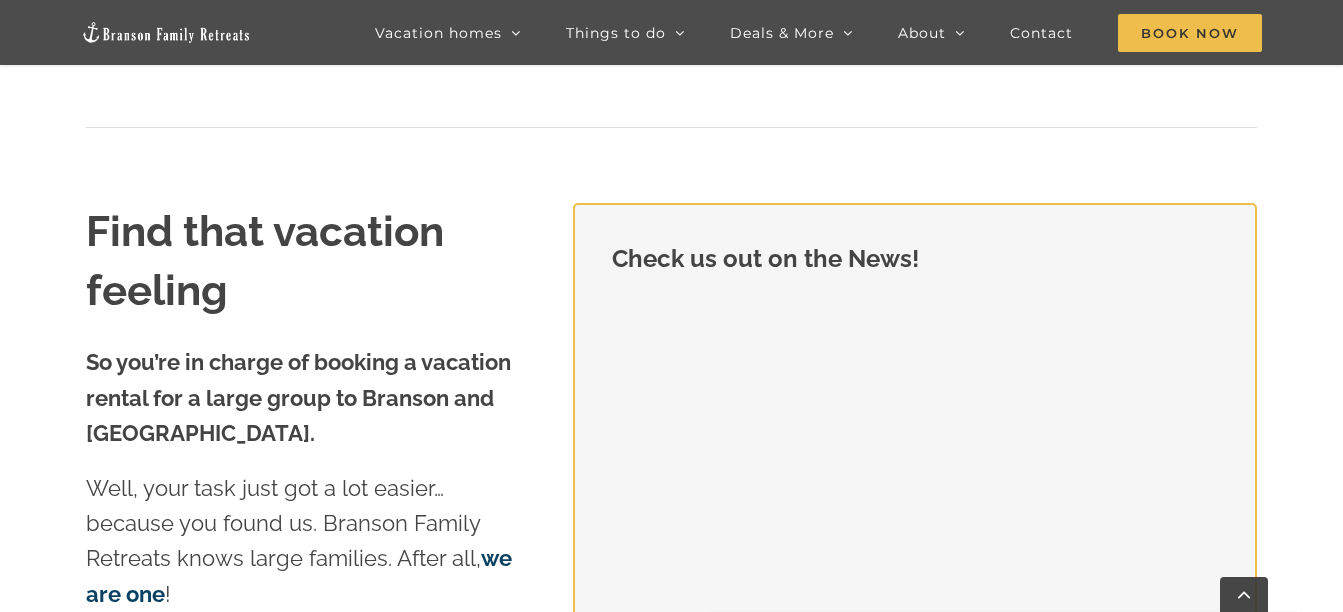 scroll, scrollTop: 1810, scrollLeft: 0, axis: vertical 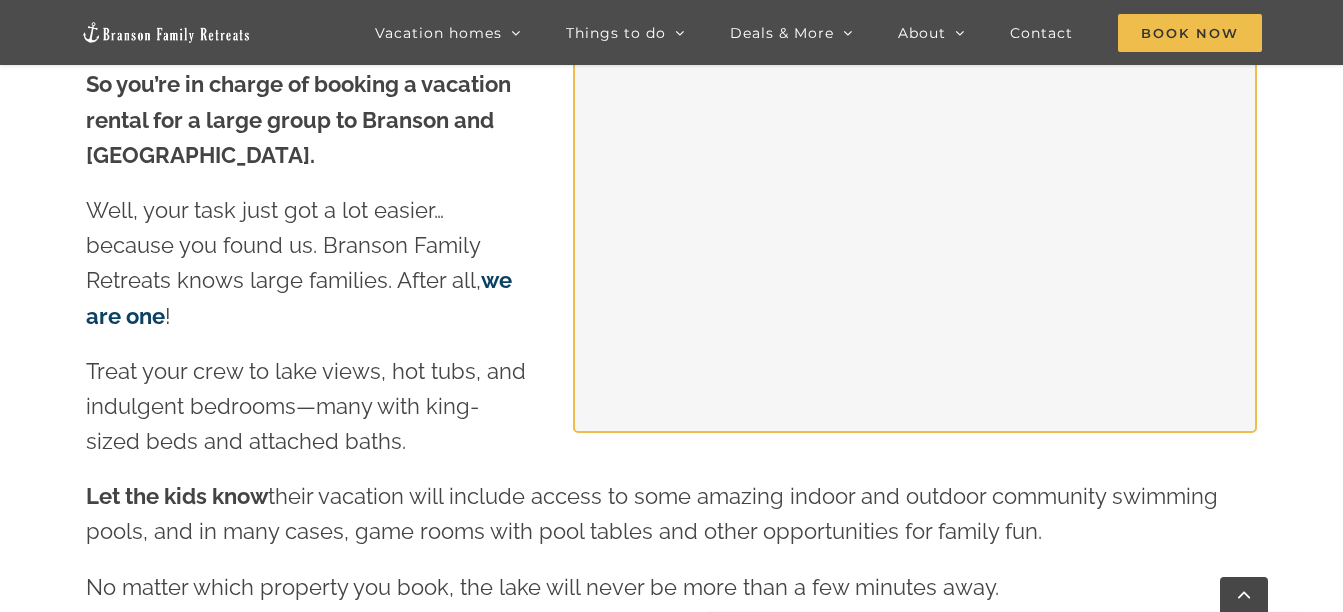 click on "Check us out on the News!
Find that vacation feeling
So you’re in charge of booking a vacation rental for a large group to Branson and Table Rock Lake.
Well, your task just got a lot easier… because you found us. Branson Family Retreats knows large families. After all,  we are one !
Treat your crew to lake views, hot tubs, and indulgent bedrooms—many with king-sized beds and attached baths.
Check us out on the News!
Let the kids know  their vacation will include access to some amazing indoor and outdoor community swimming pools, and in many cases, game rooms with pool tables and other opportunities for family fun.
No matter which property you book, the lake will never be more than a few minutes away.
And our cabins, cottages and lodges in Branson and on Table Rock Lake are  almost all dog-friendly and accessible for all mobility levels .
Have a look around to see which home works best for your group. And let us know how we can help!
See our vacation homes" at bounding box center (671, 457) 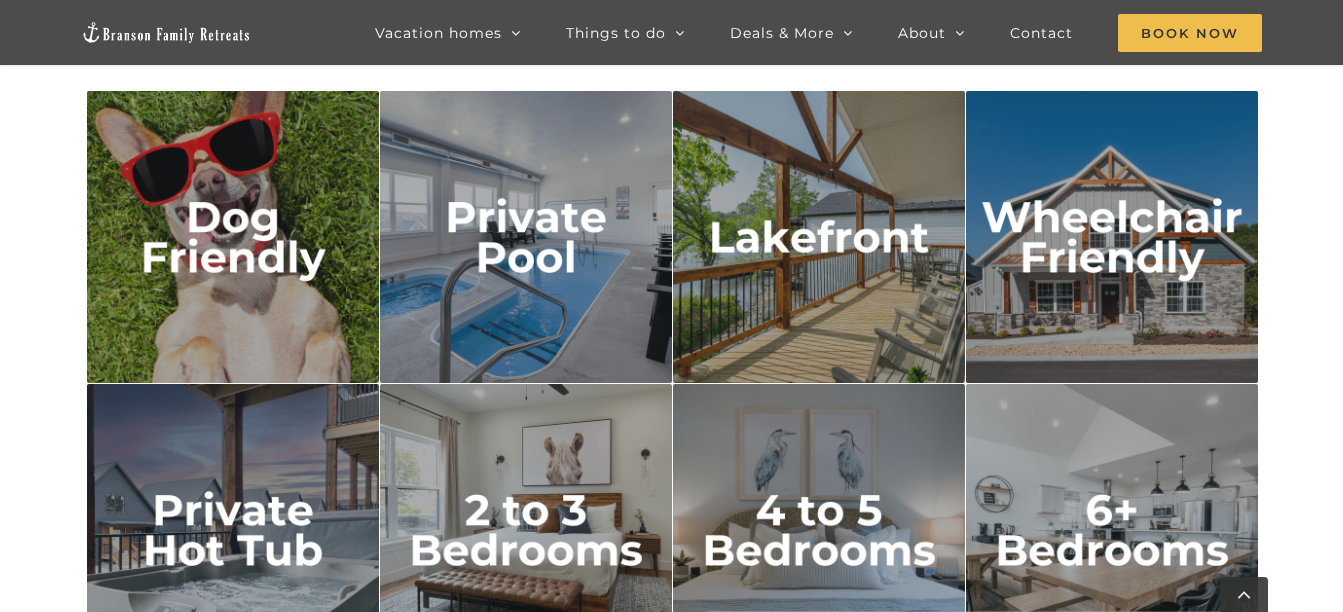 scroll, scrollTop: 3074, scrollLeft: 0, axis: vertical 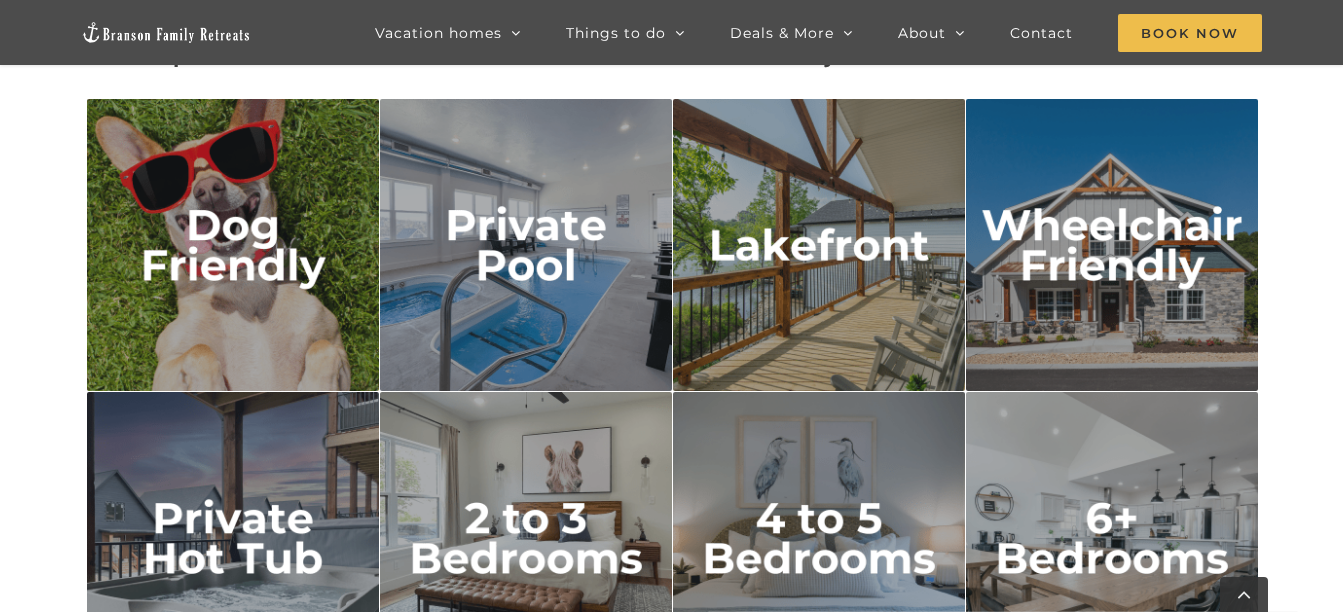 click on "Popular vacation homes at Branson Family Retreats
SEE ALL OUR VACATION HOMES" at bounding box center [671, 366] 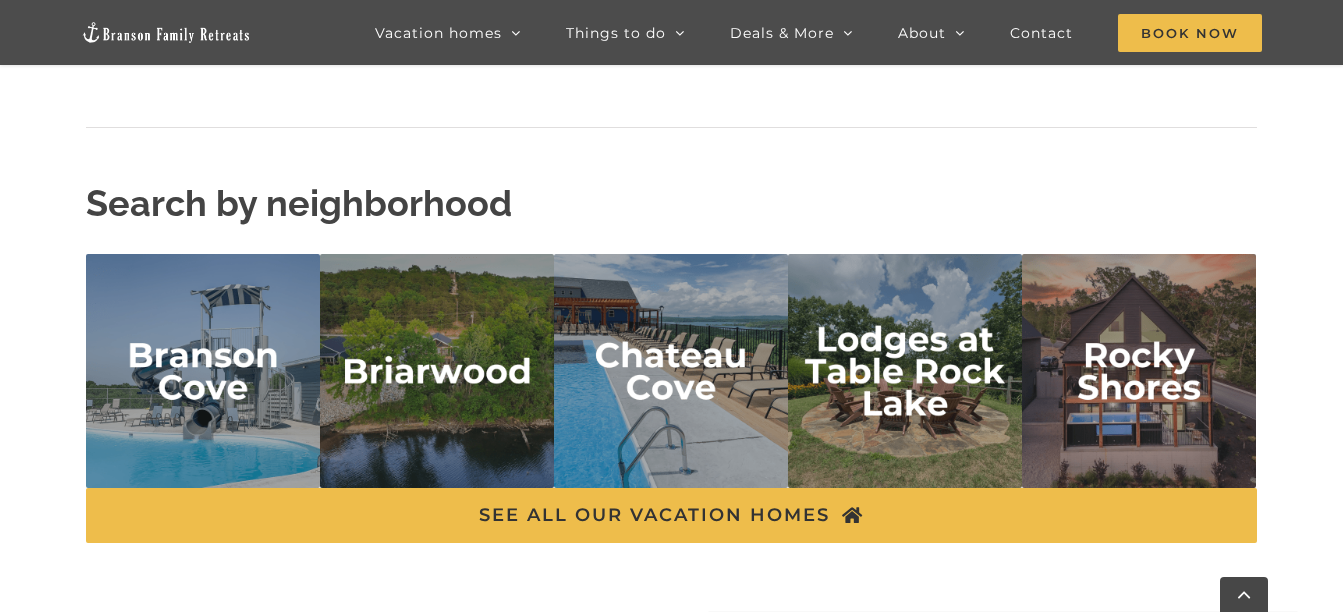 scroll, scrollTop: 4303, scrollLeft: 0, axis: vertical 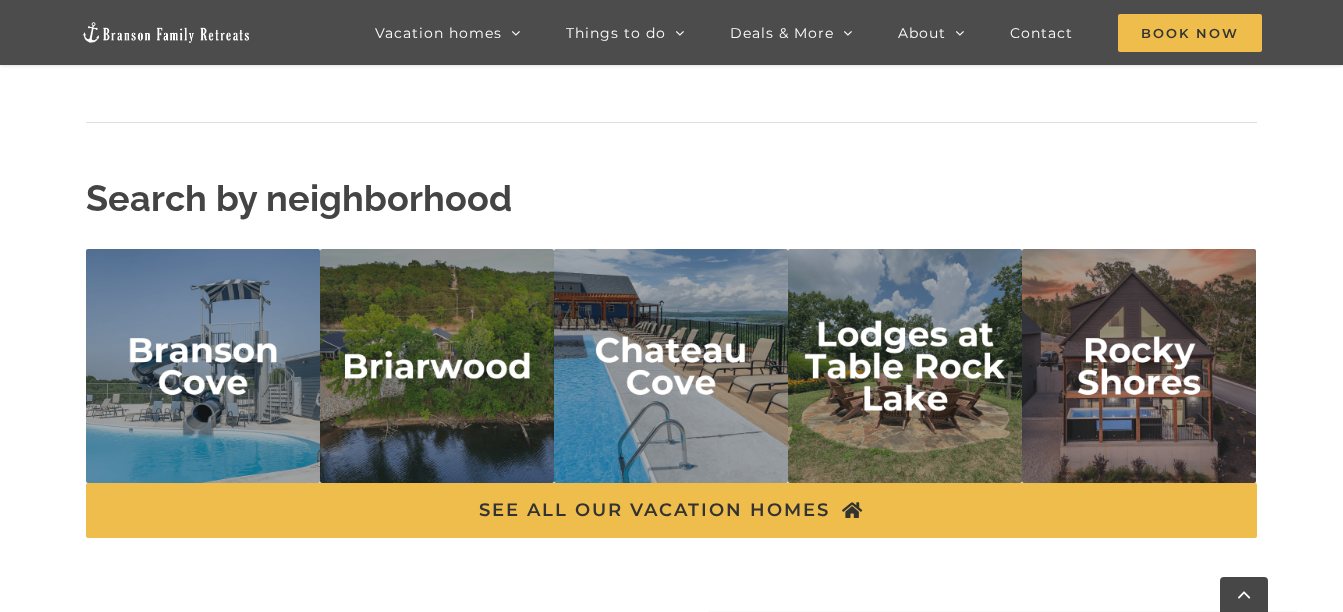 click at bounding box center [1139, 366] 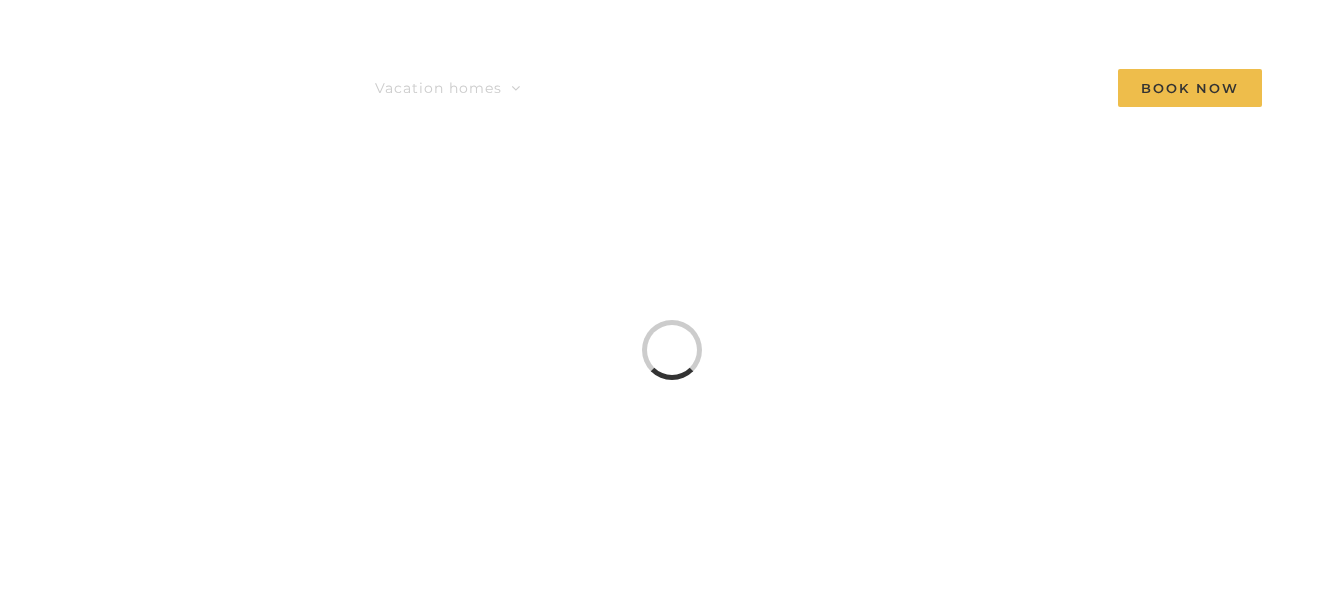 scroll, scrollTop: 0, scrollLeft: 0, axis: both 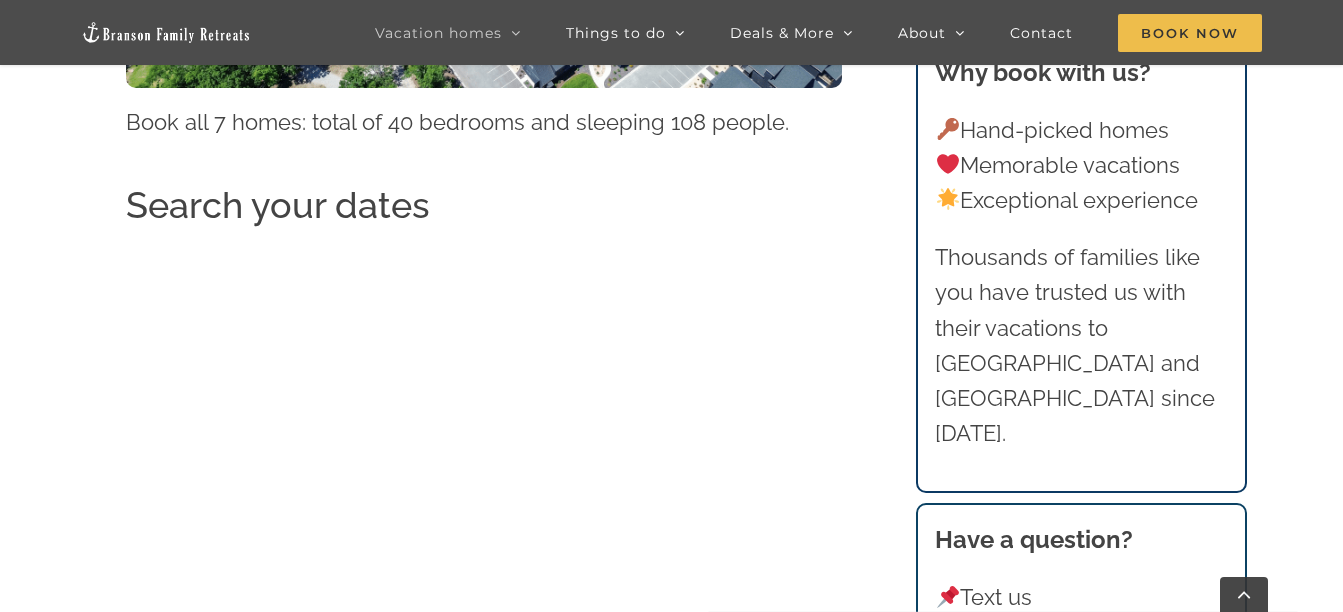 click on "Rocky Shores Modern Cabins at Table Rock Lake | Branson Family Retreats tyann.vhb@gmail.com 2025-06-21T17:24:43-05:00
Rocky Shores Modern Cabins
We are thrilled to be adding more brilliantly curated vacation home rentals for you at the brand new Rocky Shores neighborhood at Table Rock Lake.
These modern cabins have absolutely incredible lake views and are located next to one another — book one or several to accommodate your multi-generational family.
Book all 7 homes: total of 40 bedrooms and sleeping 108 people.
Search your dates
Location: Rocky Shores
Neighborhood Swimming Pools
The outdoor pool is awesome: Splash pad, lounge area, and the swimming area.  Open roughly end of May through end of September.
The indoor pool is open year round and has both a large pool and a kiddie pool." at bounding box center [671, 2660] 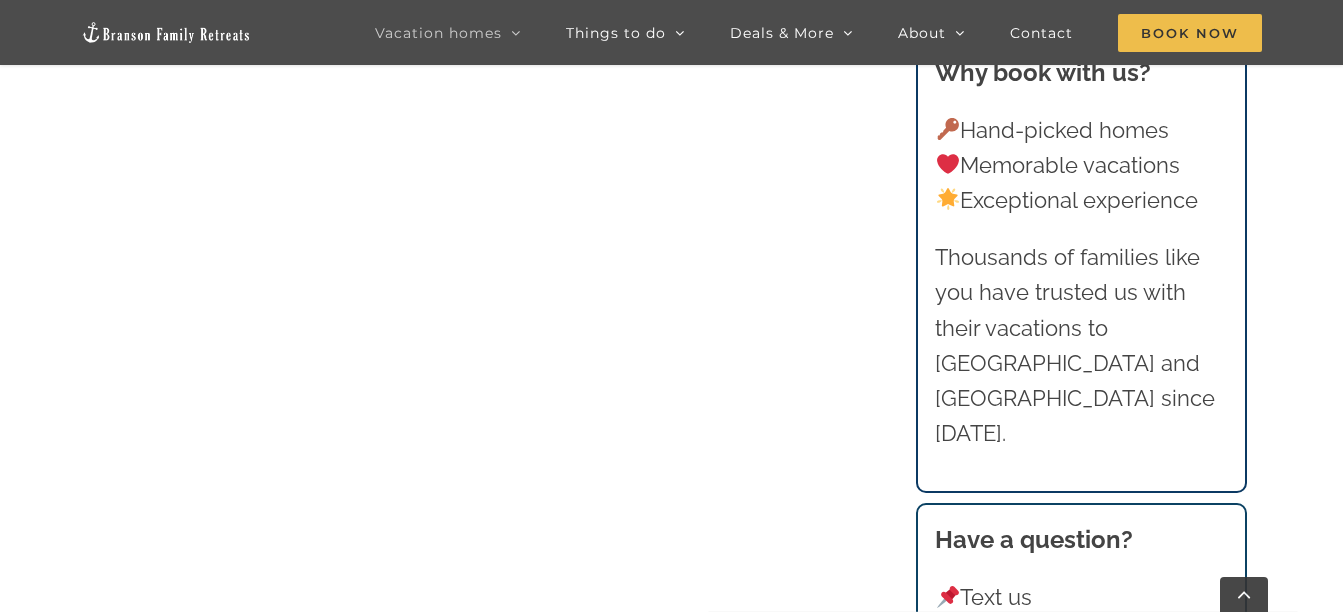 scroll, scrollTop: 1619, scrollLeft: 0, axis: vertical 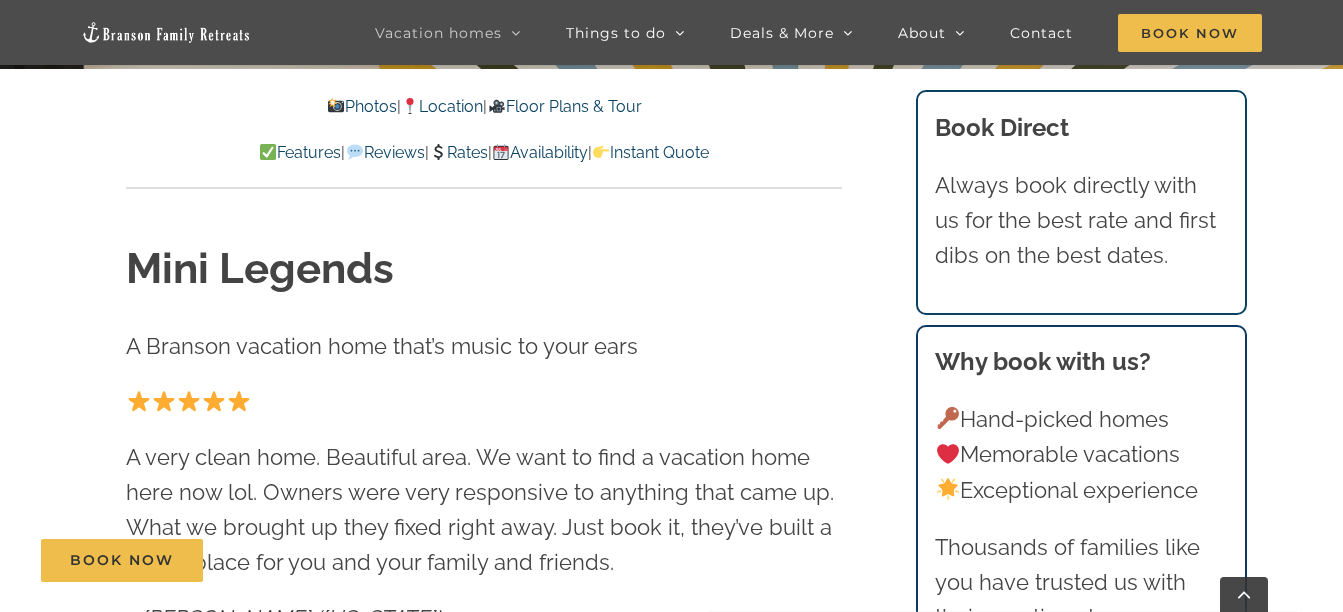 click on "Rates" at bounding box center [458, 152] 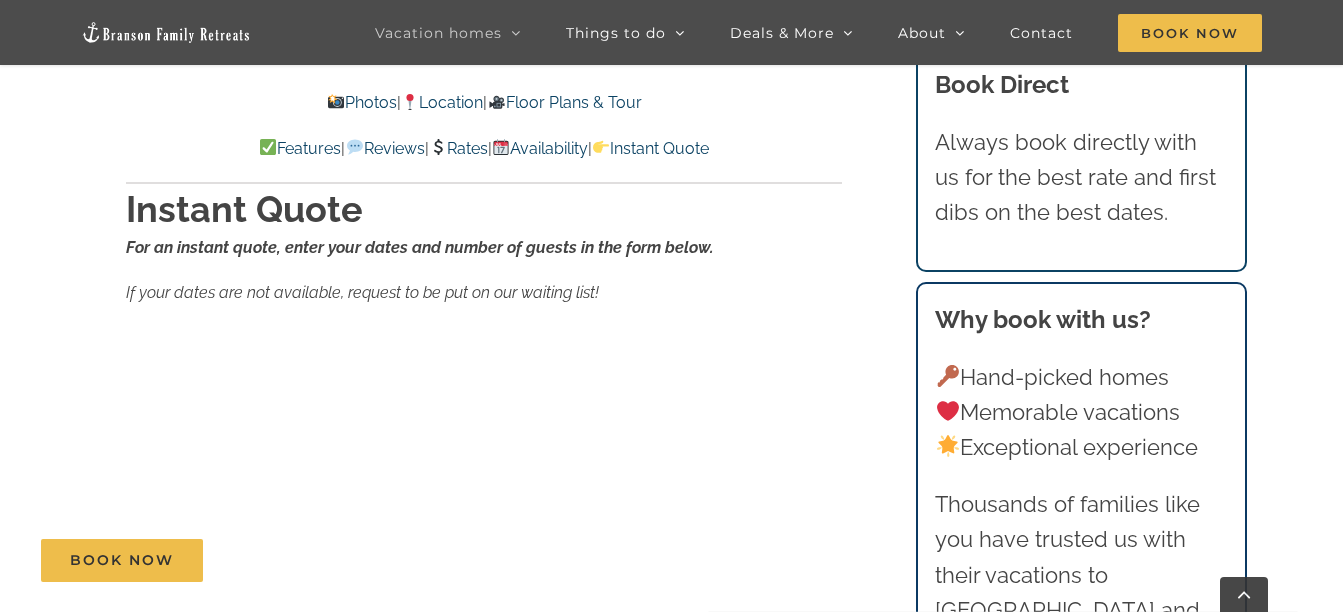 scroll, scrollTop: 11701, scrollLeft: 0, axis: vertical 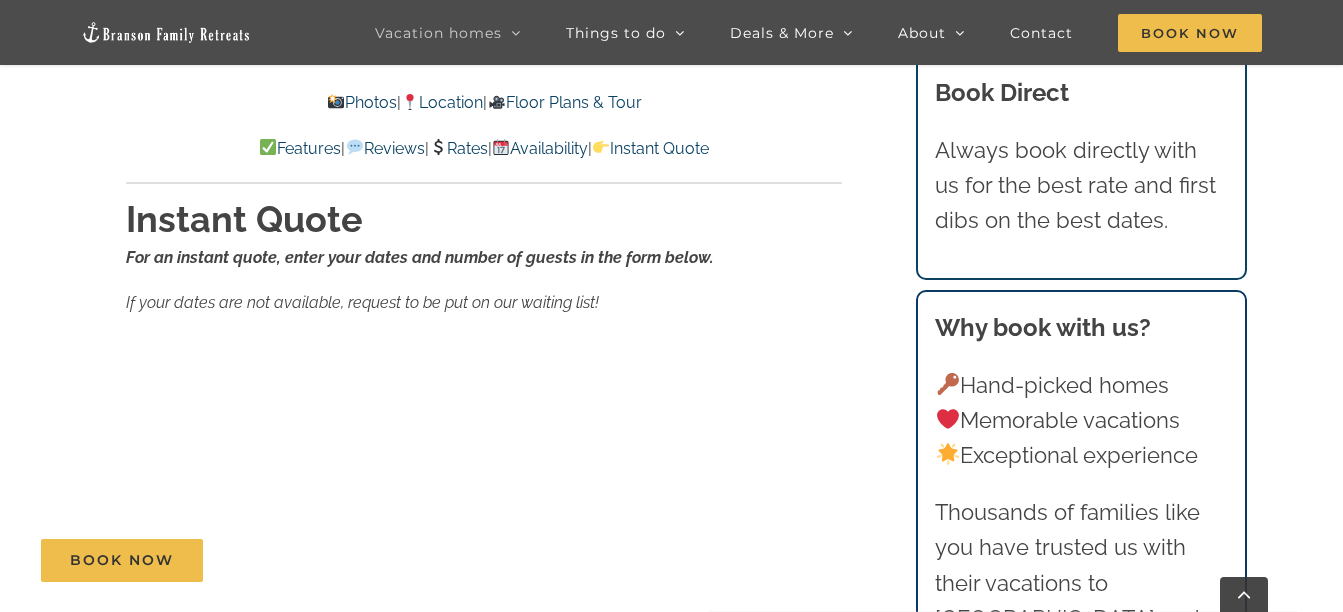click on "Floor Plans & Tour" at bounding box center [564, 102] 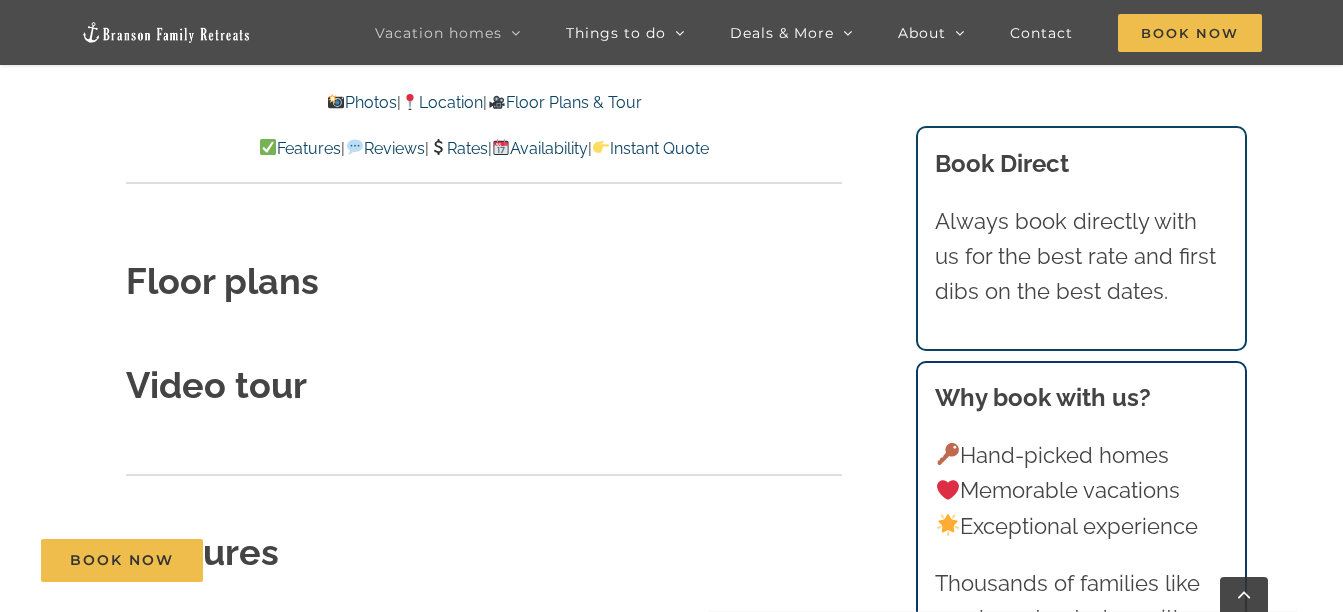 scroll, scrollTop: 5896, scrollLeft: 0, axis: vertical 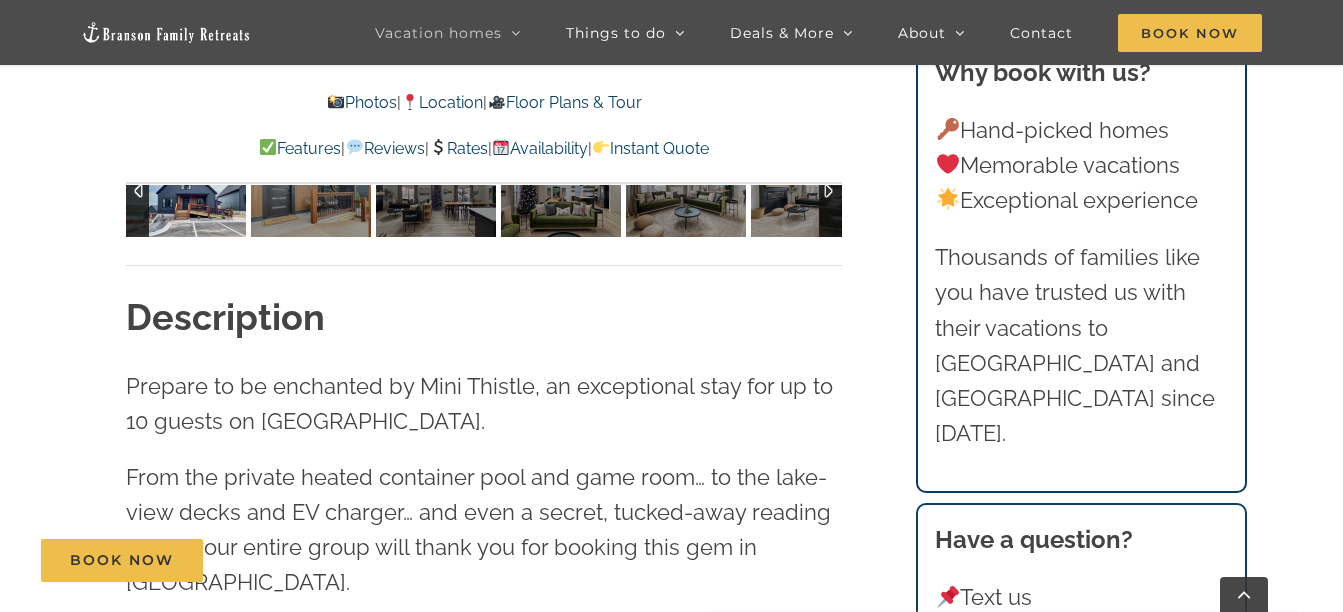 click on "Book Now" at bounding box center (686, 560) 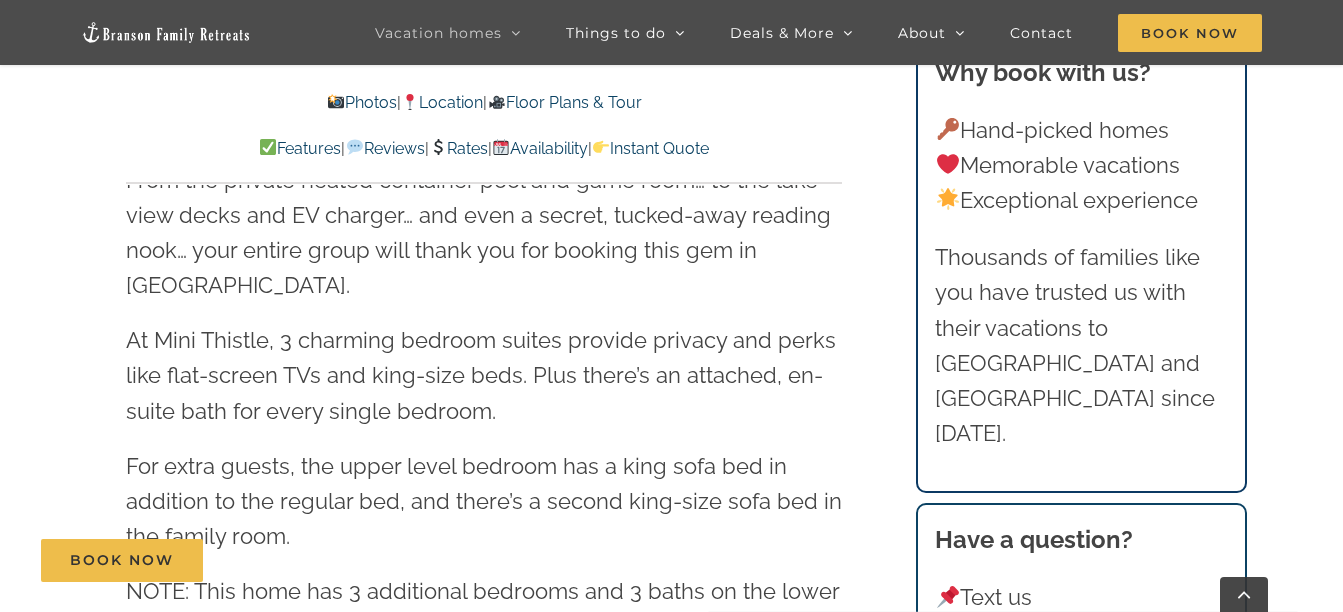 click on "Mini Thistle Cottage at Table Rock Lake | Branson Family Retreats tyann.vhb@gmail.com 2025-01-30T12:27:48-06:00
Photos    |     Location    |     Floor Plans & Tour
Features    |     Reviews    |     Rates    |     Availability    |     Instant Quote
Photos  |   Location  |   Floor Plans & Tour
Features  |   Reviews  |   Rates  |   Availability  |   Instant Quote
Mini Thistle It doesn’t get much cozier than this Branson cottage rental! With 3 king-size bedrooms suites, a private container pool, two covered decks, and a surprise or two, Mini Thistle welcomes your small group to Table Rock Lake.
– Chelsea (Arkansas)
1  /  55 Thistle-Cottage-vacation-home-private-pool-Table-Rock-Lake-1177-scaled" at bounding box center (671, 5540) 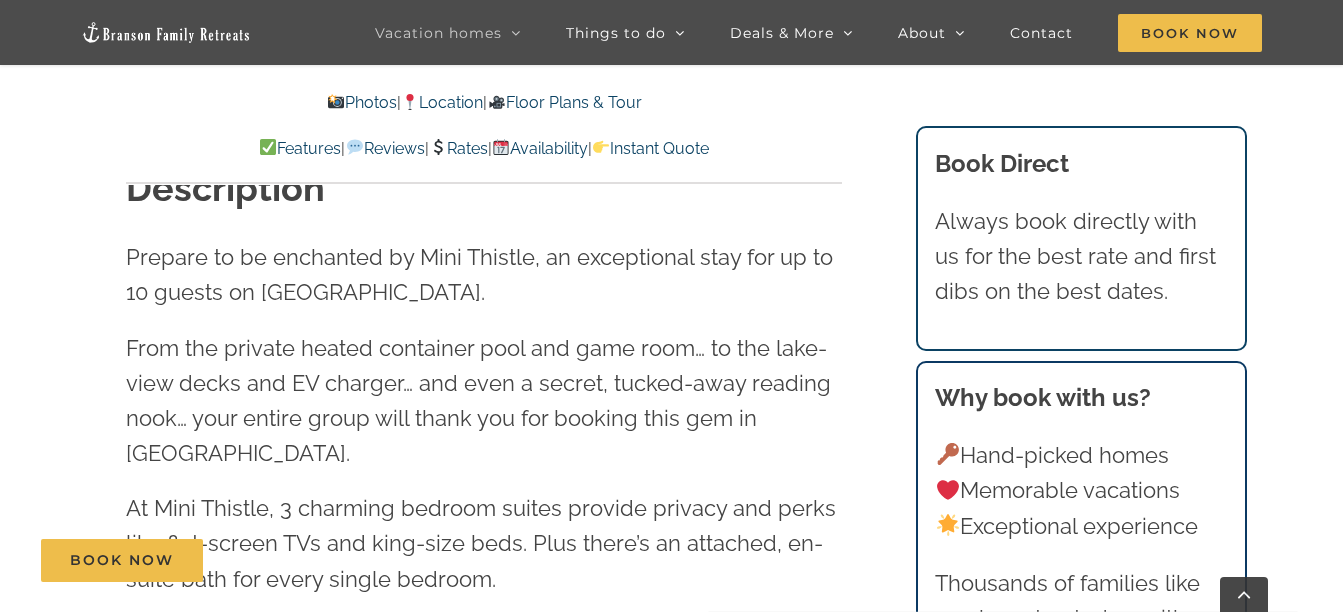 scroll, scrollTop: 2008, scrollLeft: 0, axis: vertical 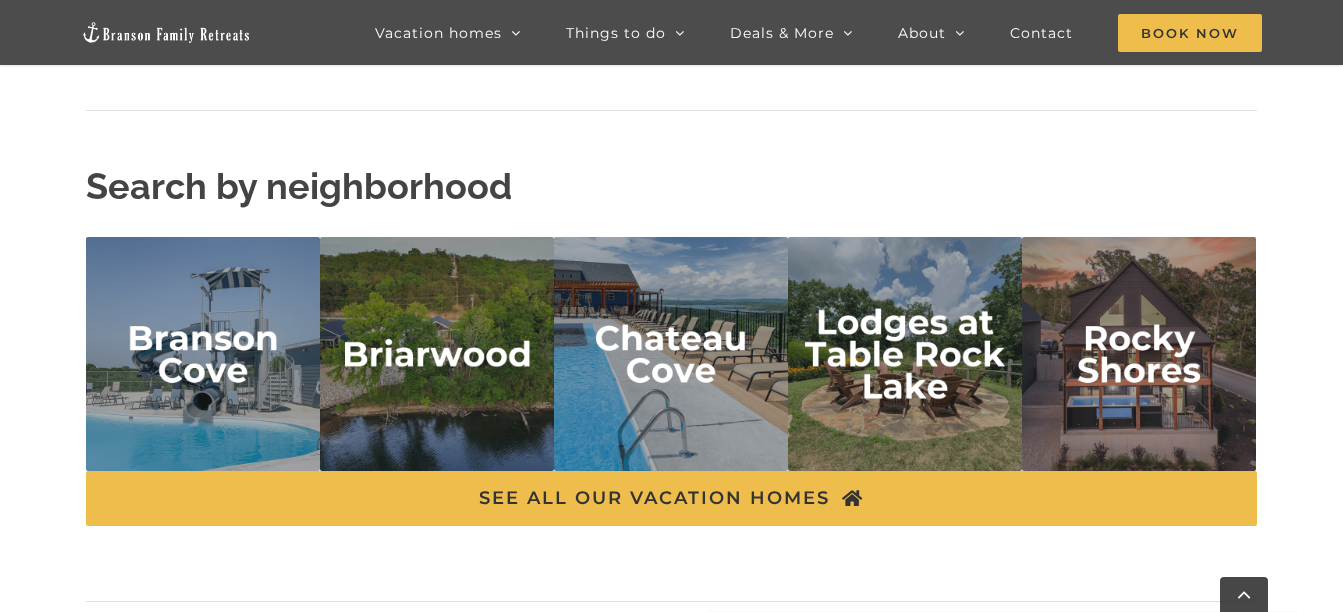 click at bounding box center [671, 354] 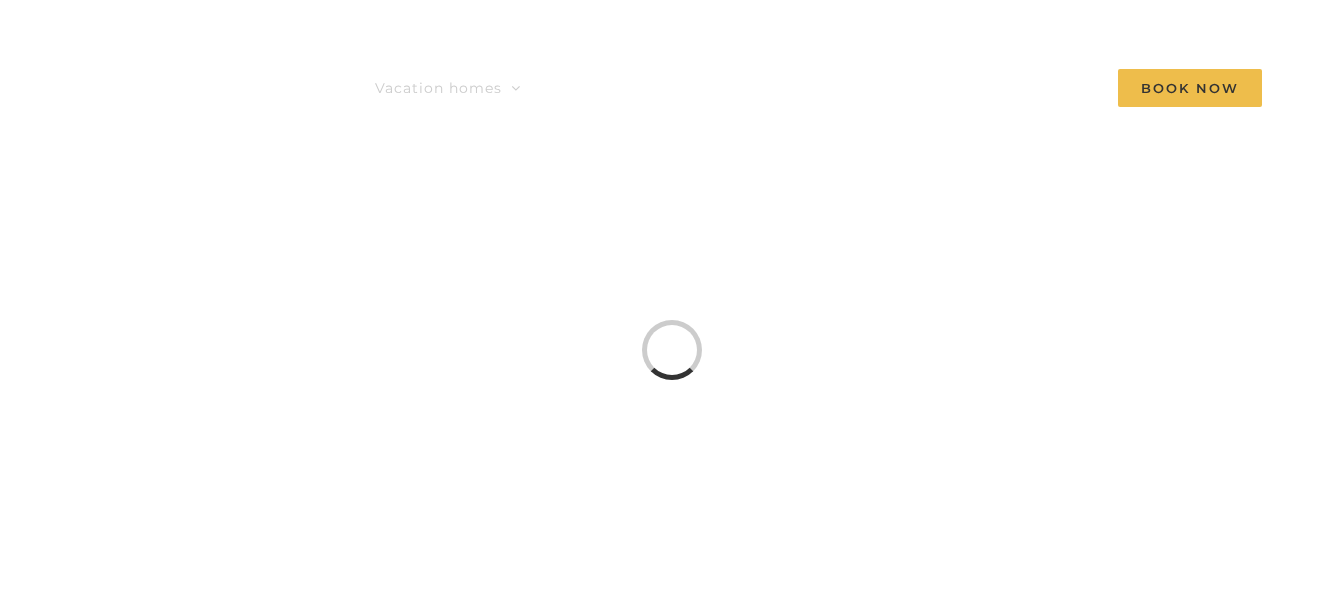 scroll, scrollTop: 0, scrollLeft: 0, axis: both 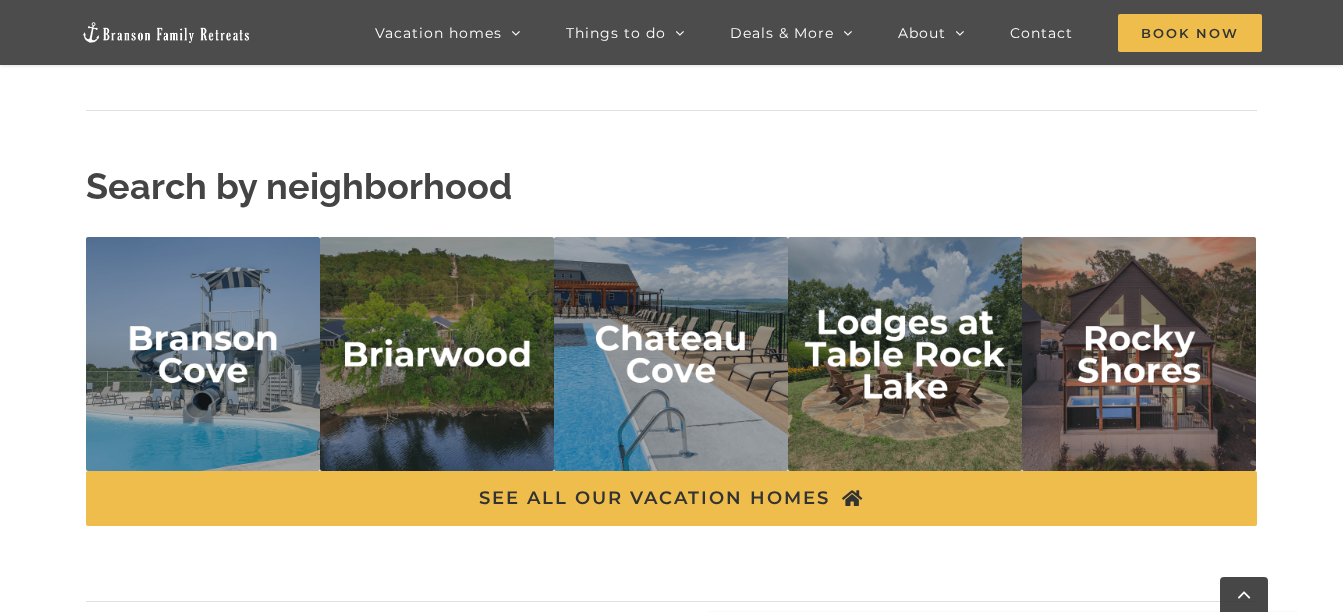 click at bounding box center [437, 354] 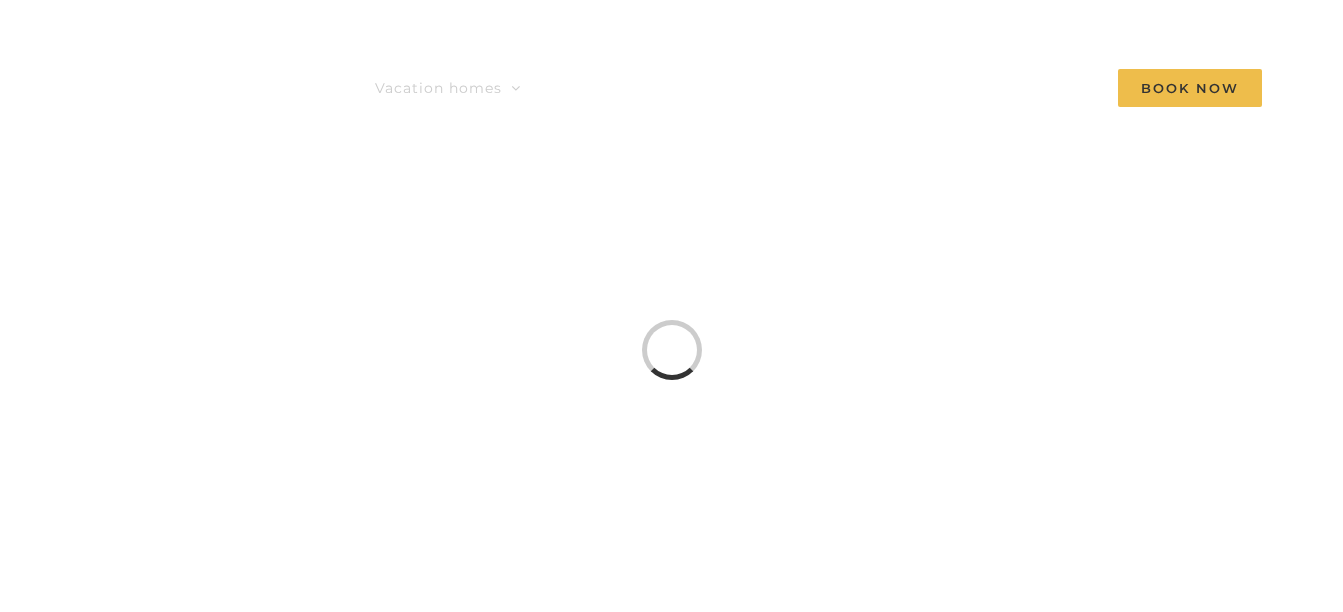 scroll, scrollTop: 0, scrollLeft: 0, axis: both 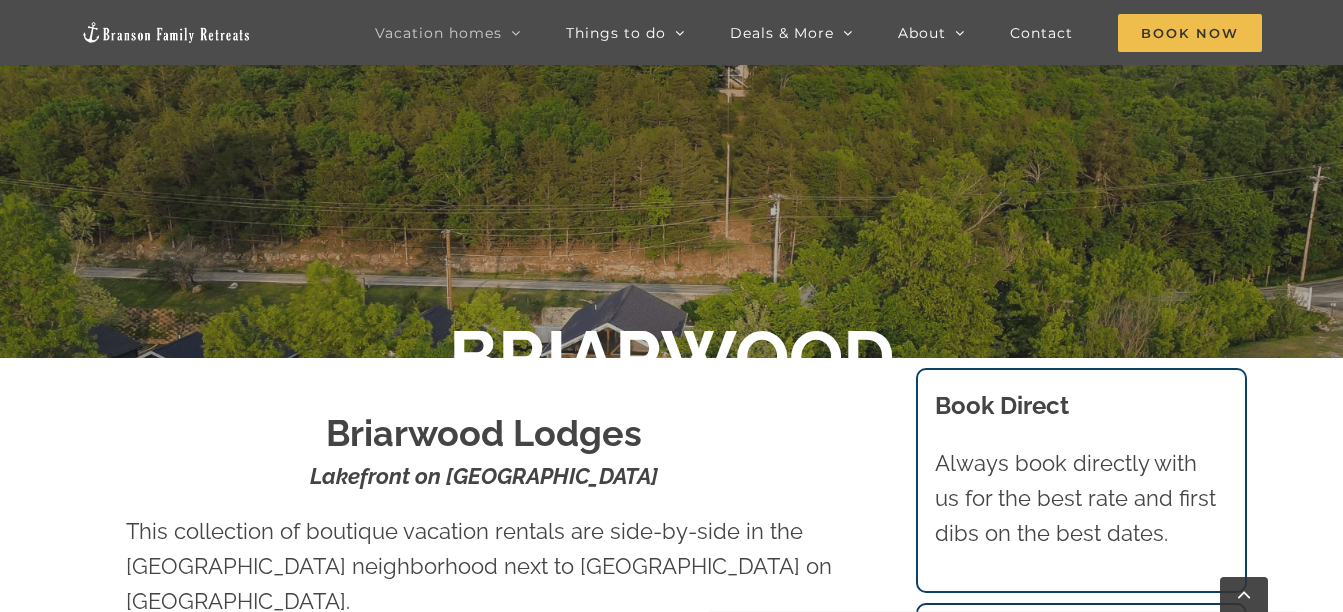 click on "Briarwood Lodges at Lake Taneycomo | Branson Family Retreats tyann.vhb@gmail.com 2024-02-04T15:42:19-06:00
Briarwood Lodges
Lakefront on Lake Taneycomo
This collection of boutique vacation rentals are side-by-side in the Briarwood neighborhood next to Camp Kanakuk on Lake Taneycomo.
Looking to book multiple homes in the same neighborhood? Check this ribbon calendar to quickly find open dates at multiple homes.
Location: Briarwood
Swimming pool, Playground, Path to lake
The Briarwood neighborhood has an infinity edge pool overlooking Lake Taneycomo! Also a covered pavilion area with picnic tables, bring your cooler with you!
The kiddo’s playground is next to the outdoor pool." at bounding box center (671, 2296) 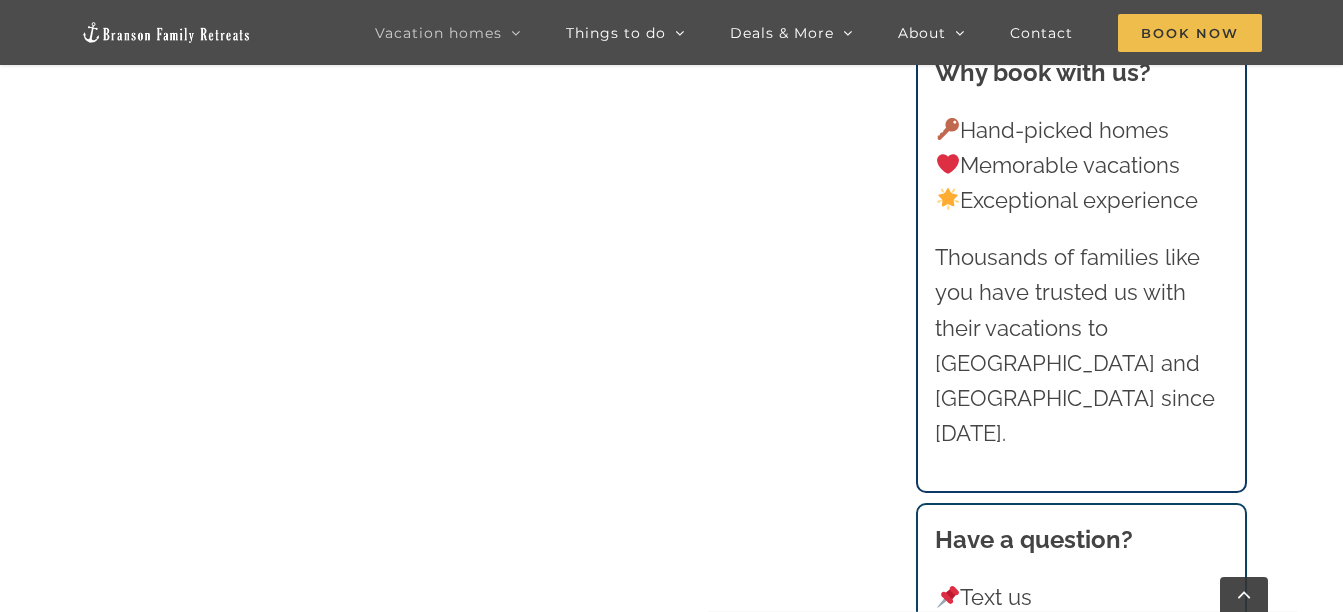 scroll, scrollTop: 925, scrollLeft: 0, axis: vertical 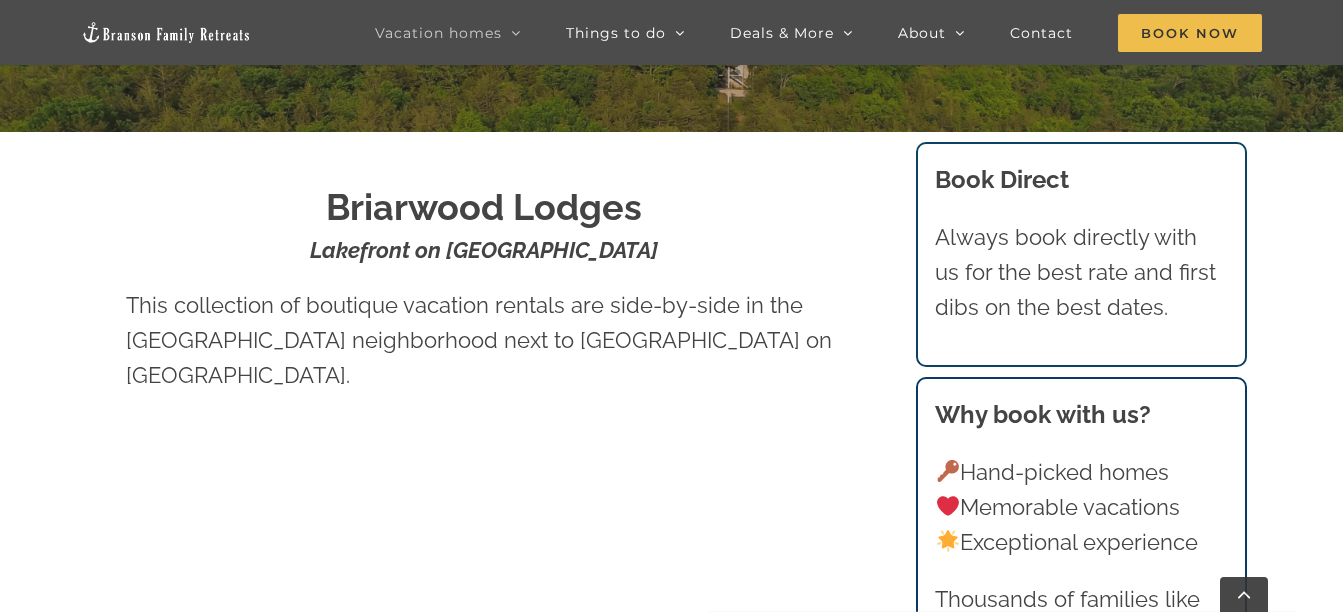 click on "Briarwood Lodges at Lake Taneycomo | Branson Family Retreats tyann.vhb@gmail.com 2024-02-04T15:42:19-06:00
Briarwood Lodges
Lakefront on Lake Taneycomo
This collection of boutique vacation rentals are side-by-side in the Briarwood neighborhood next to Camp Kanakuk on Lake Taneycomo.
Looking to book multiple homes in the same neighborhood? Check this ribbon calendar to quickly find open dates at multiple homes.
Location: Briarwood
Swimming pool, Playground, Path to lake
The Briarwood neighborhood has an infinity edge pool overlooking Lake Taneycomo! Also a covered pavilion area with picnic tables, bring your cooler with you!
The kiddo’s playground is next to the outdoor pool." at bounding box center [671, 2070] 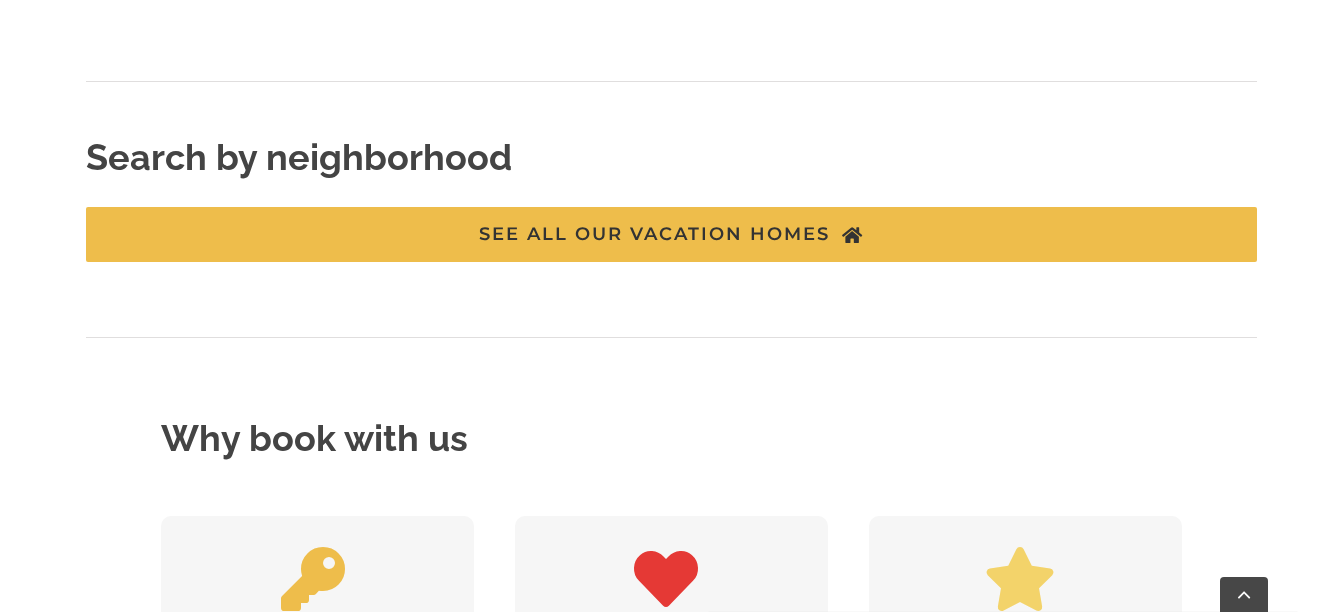 scroll, scrollTop: 3818, scrollLeft: 0, axis: vertical 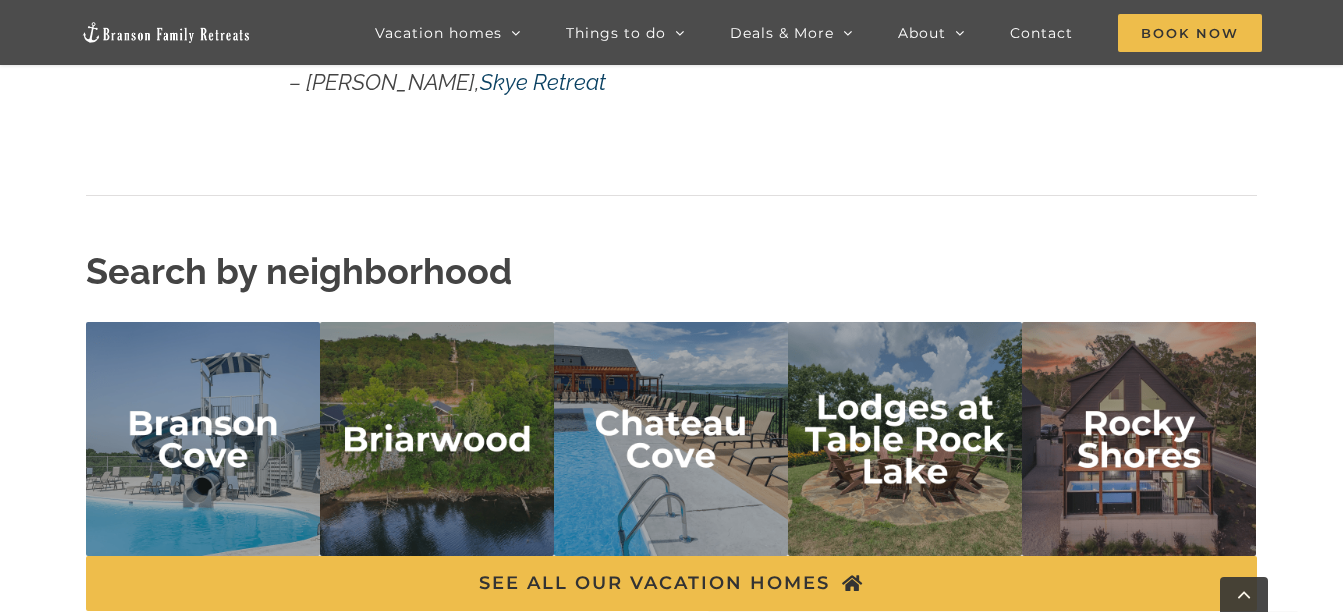 click at bounding box center (203, 439) 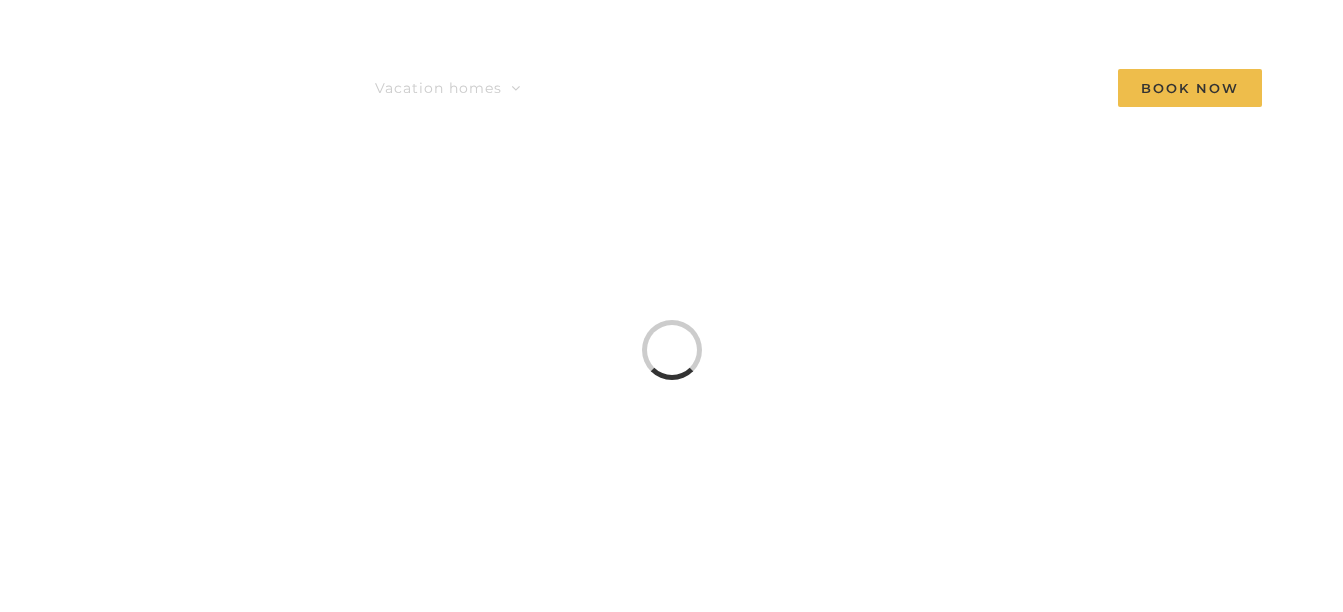 scroll, scrollTop: 0, scrollLeft: 0, axis: both 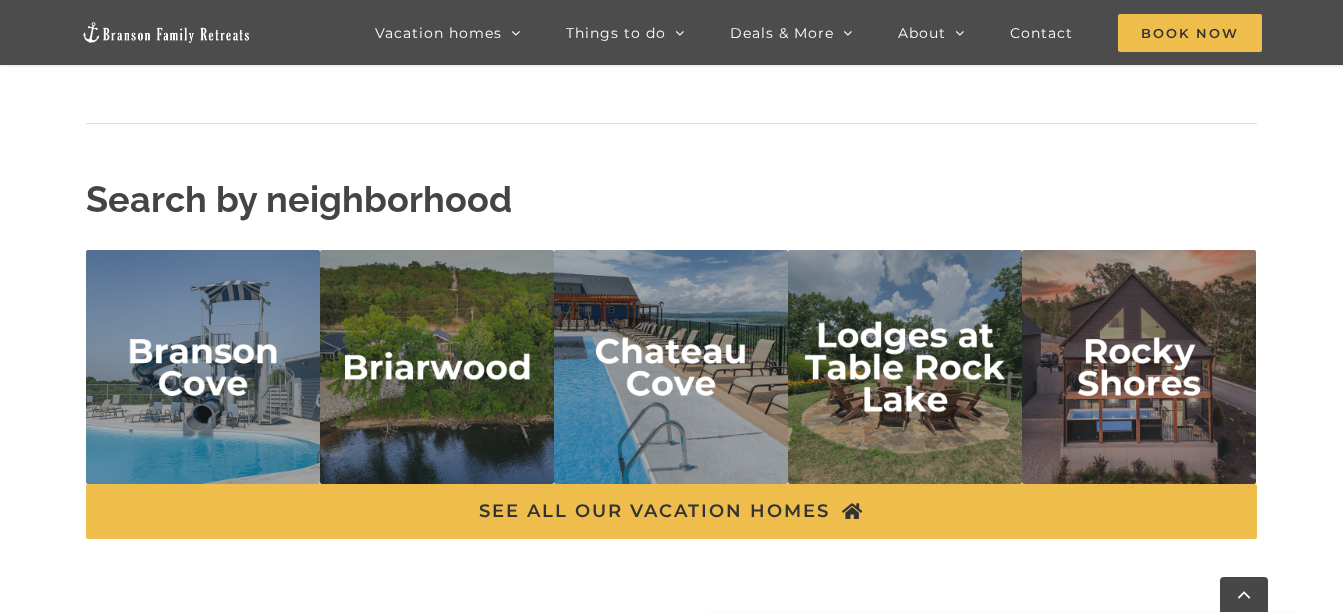 click at bounding box center [905, 367] 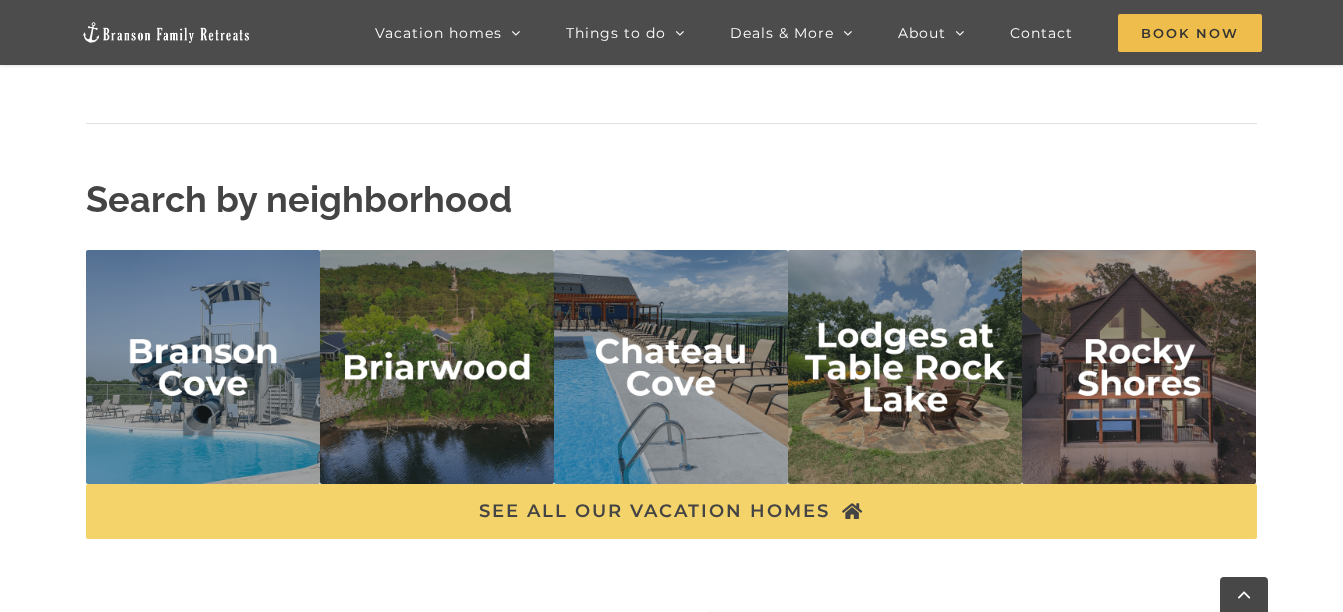 click on "SEE ALL OUR VACATION HOMES" at bounding box center [654, 511] 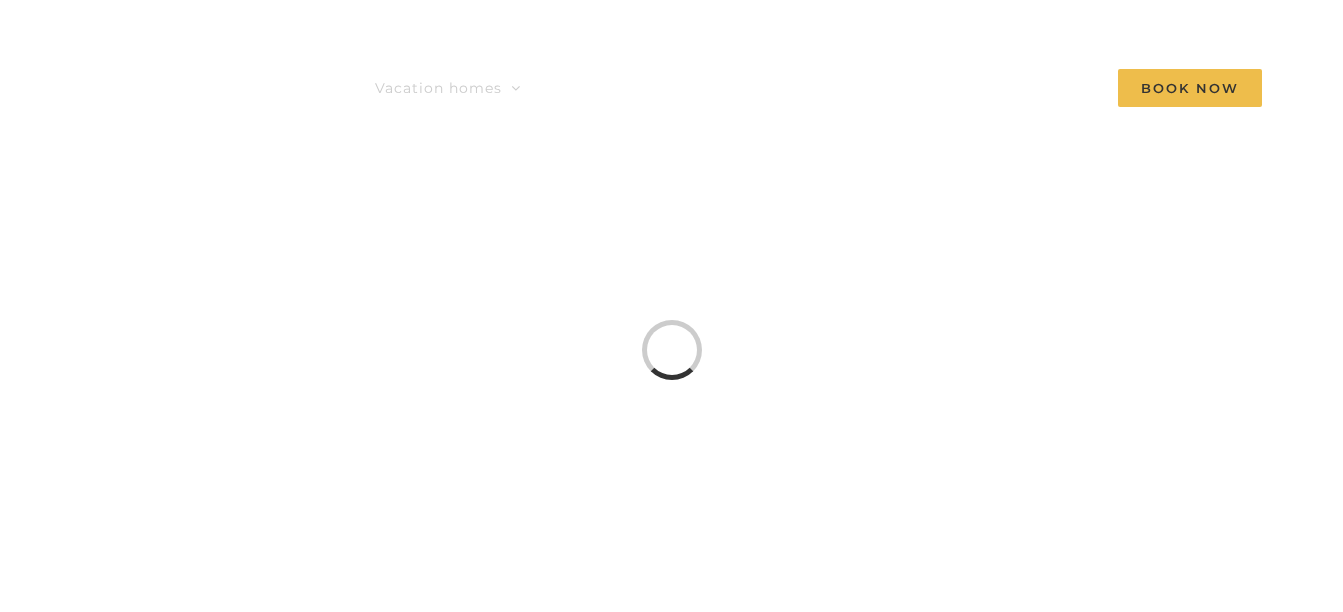 scroll, scrollTop: 0, scrollLeft: 0, axis: both 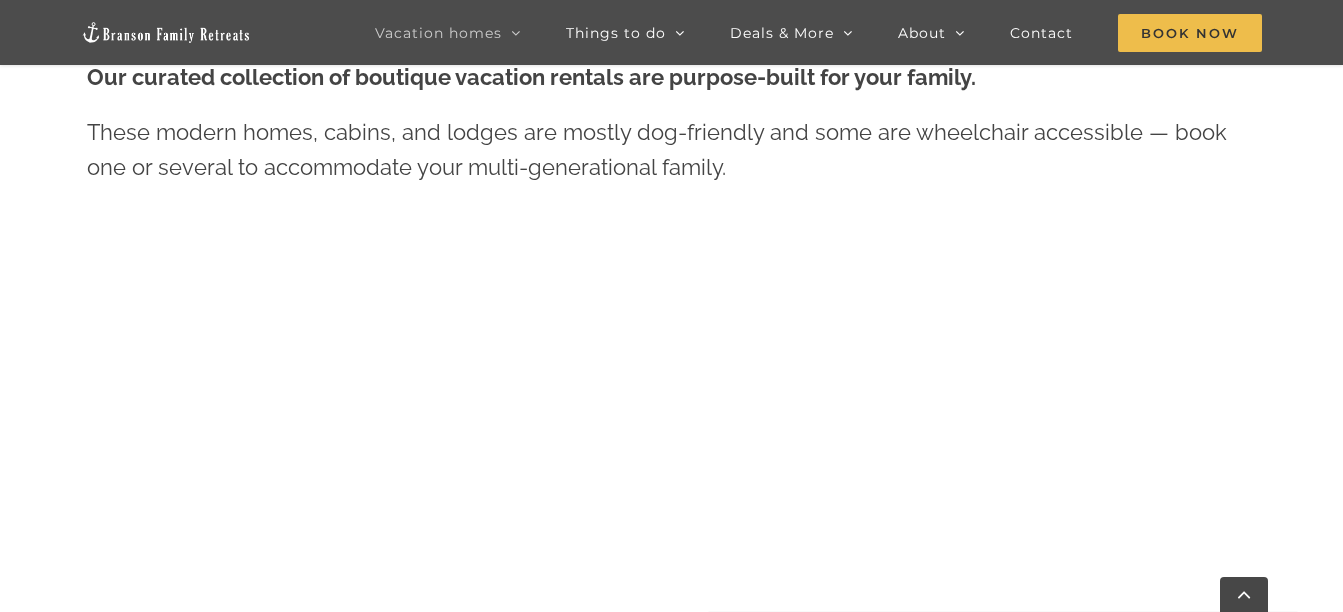 click on "Our Properties
Our curated collection of boutique vacation rentals are purpose-built for your family.
These modern homes, cabins, and lodges are mostly dog-friendly and some are wheelchair accessible — book one or several to accommodate your multi-generational family." at bounding box center (671, 978) 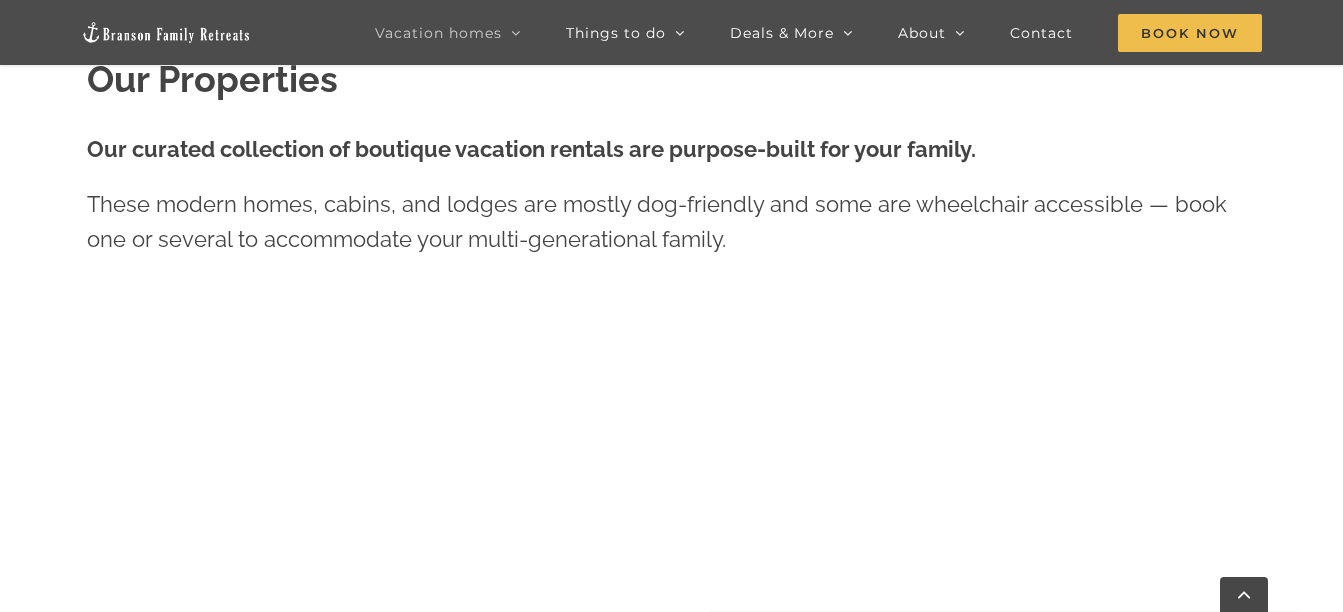 scroll, scrollTop: 664, scrollLeft: 0, axis: vertical 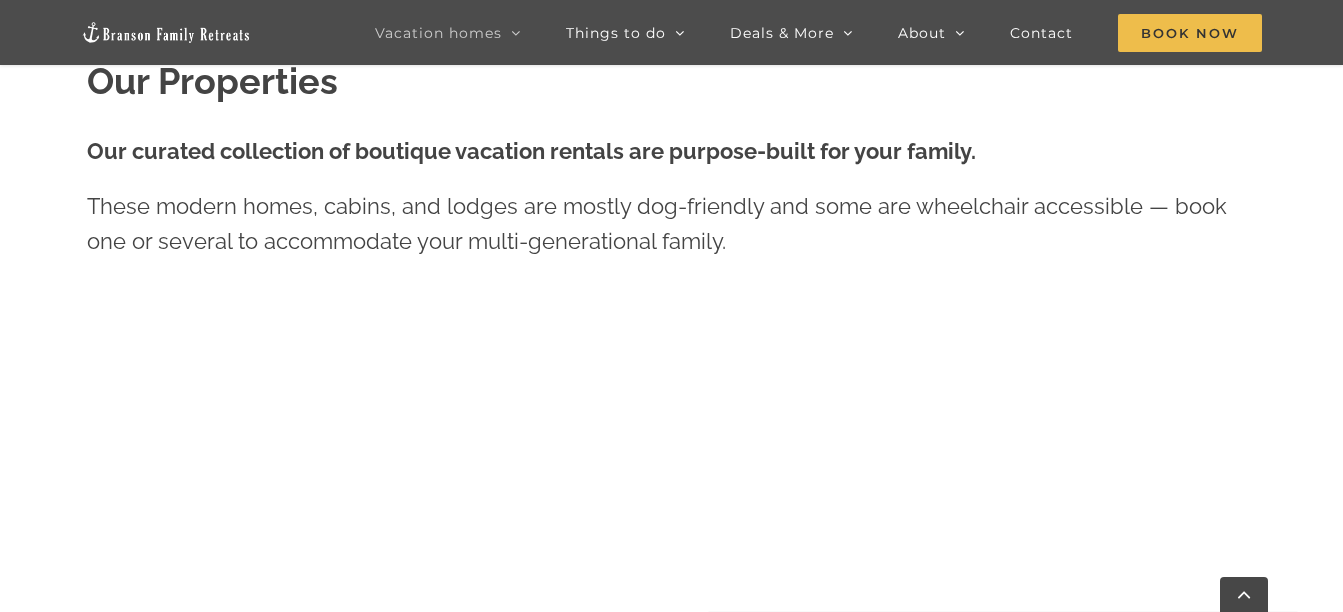 click on "Our Properties
Our curated collection of boutique vacation rentals are purpose-built for your family.
These modern homes, cabins, and lodges are mostly dog-friendly and some are wheelchair accessible — book one or several to accommodate your multi-generational family." at bounding box center [671, 1052] 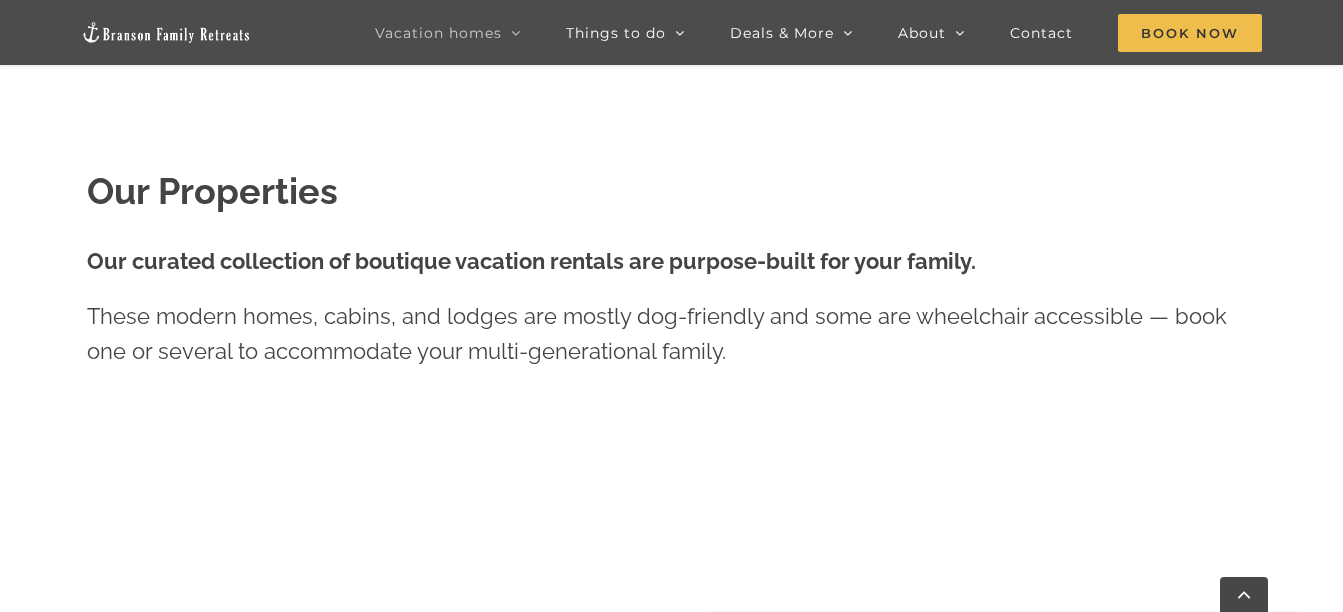 scroll, scrollTop: 442, scrollLeft: 0, axis: vertical 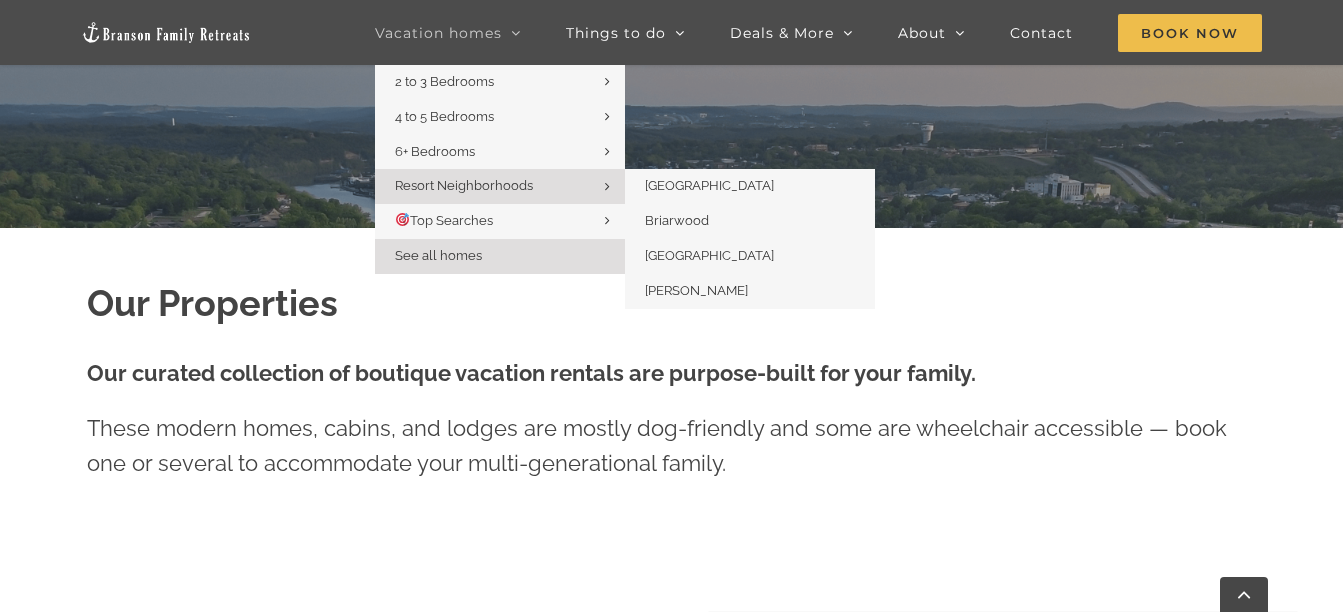 click on "Resort Neighborhoods" at bounding box center (500, 186) 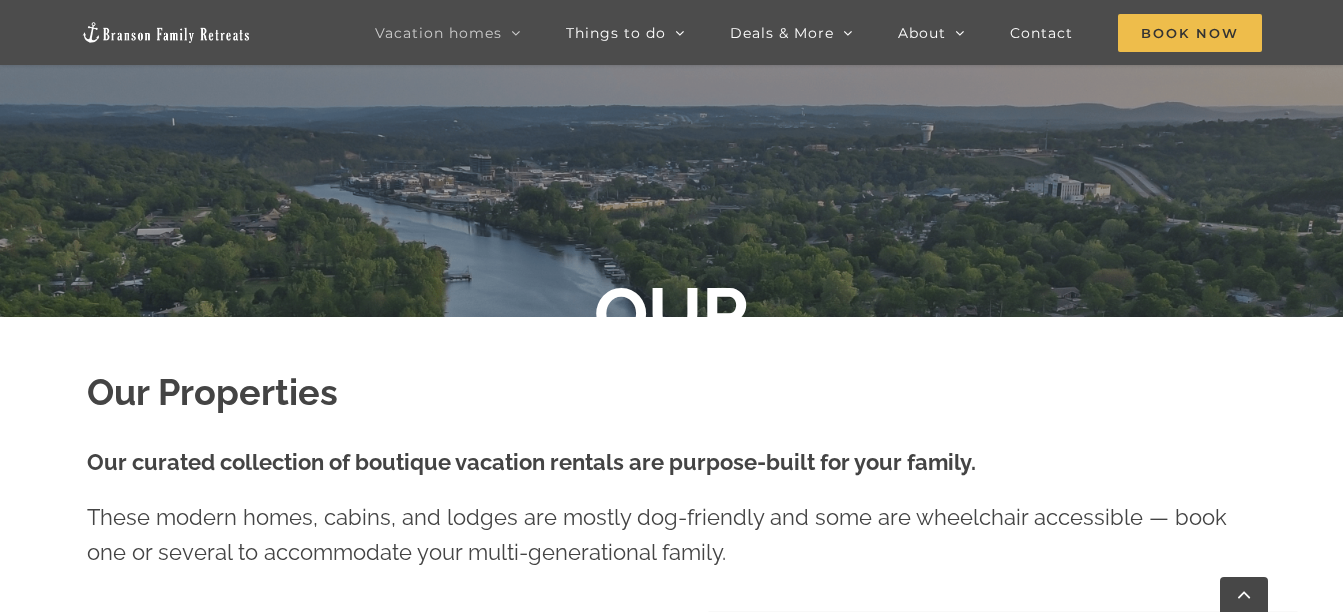 scroll, scrollTop: 336, scrollLeft: 0, axis: vertical 